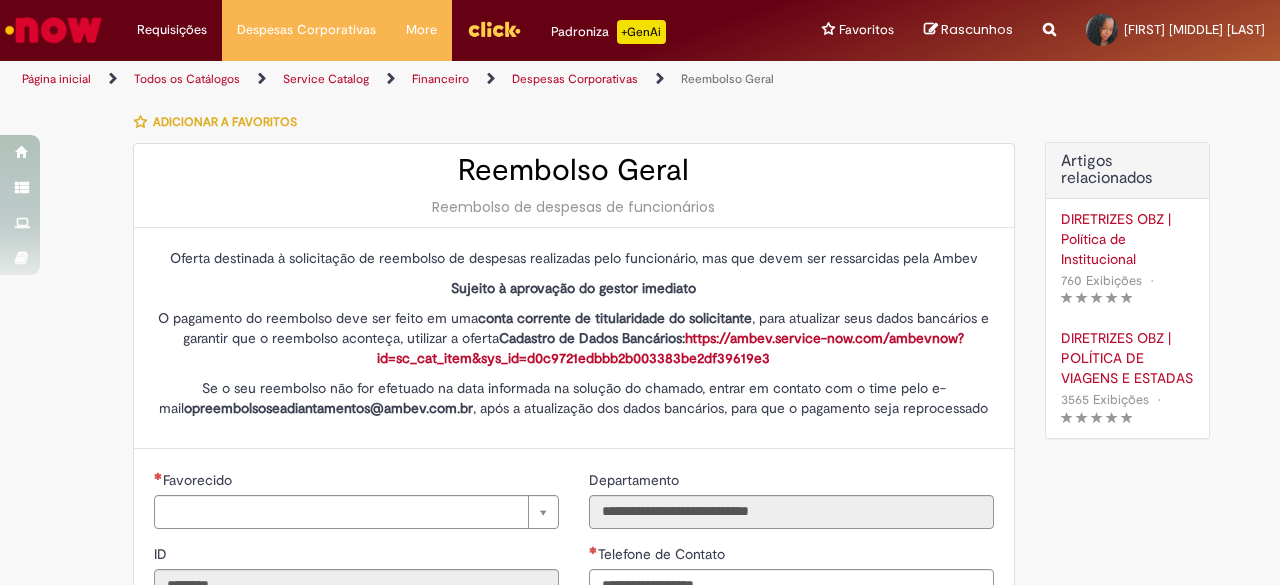 scroll, scrollTop: 0, scrollLeft: 0, axis: both 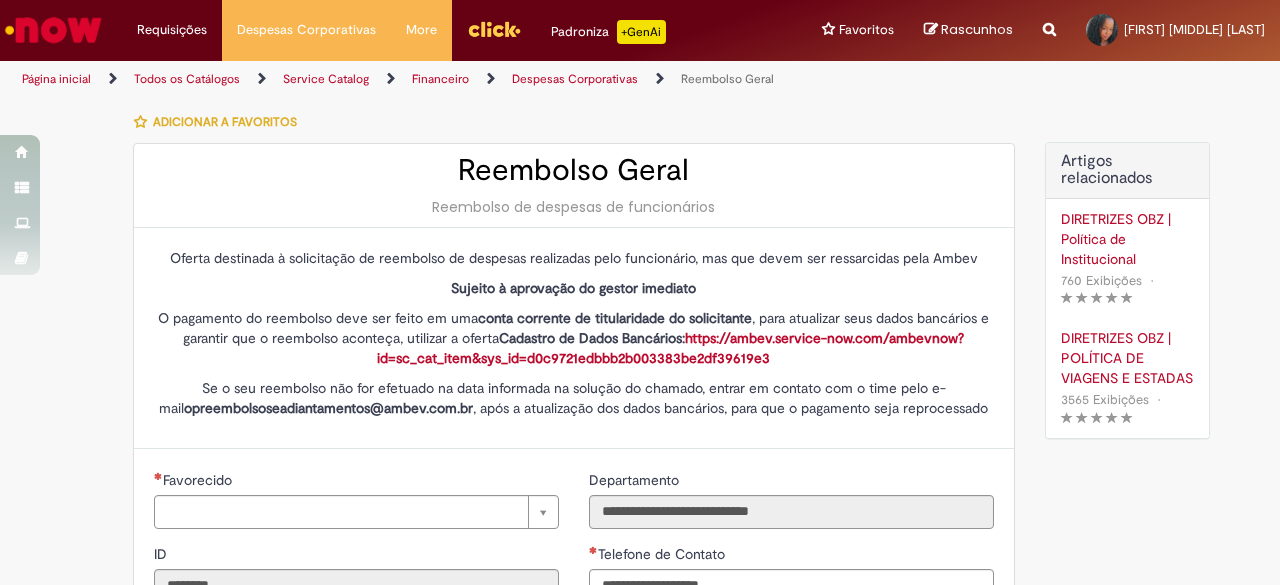 type on "**********" 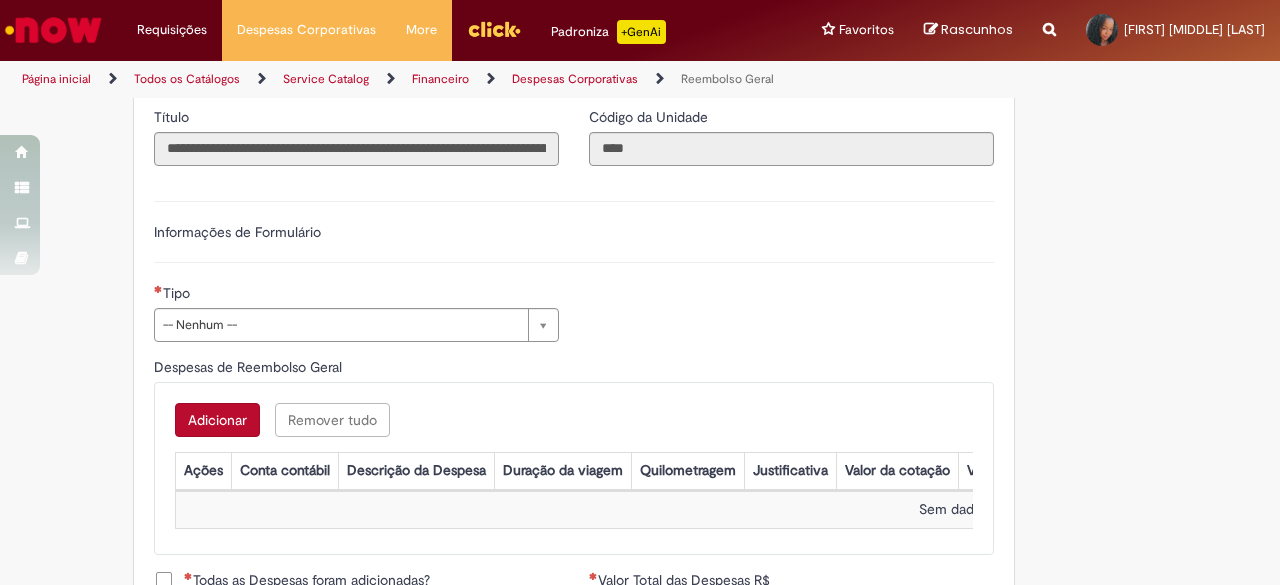 scroll, scrollTop: 586, scrollLeft: 0, axis: vertical 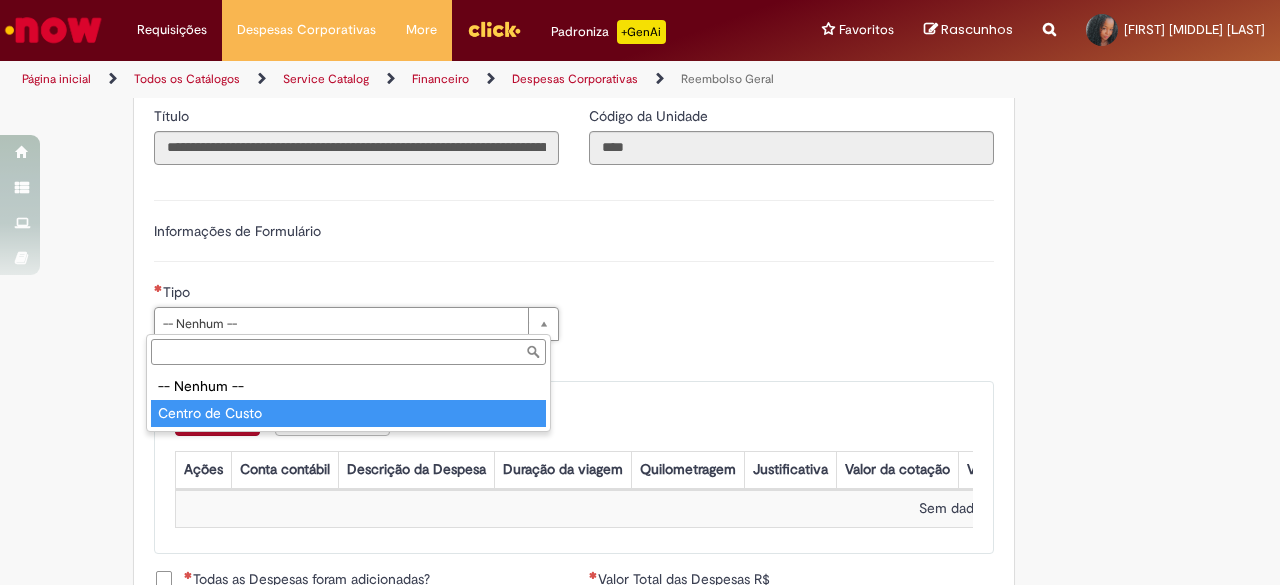 type on "**********" 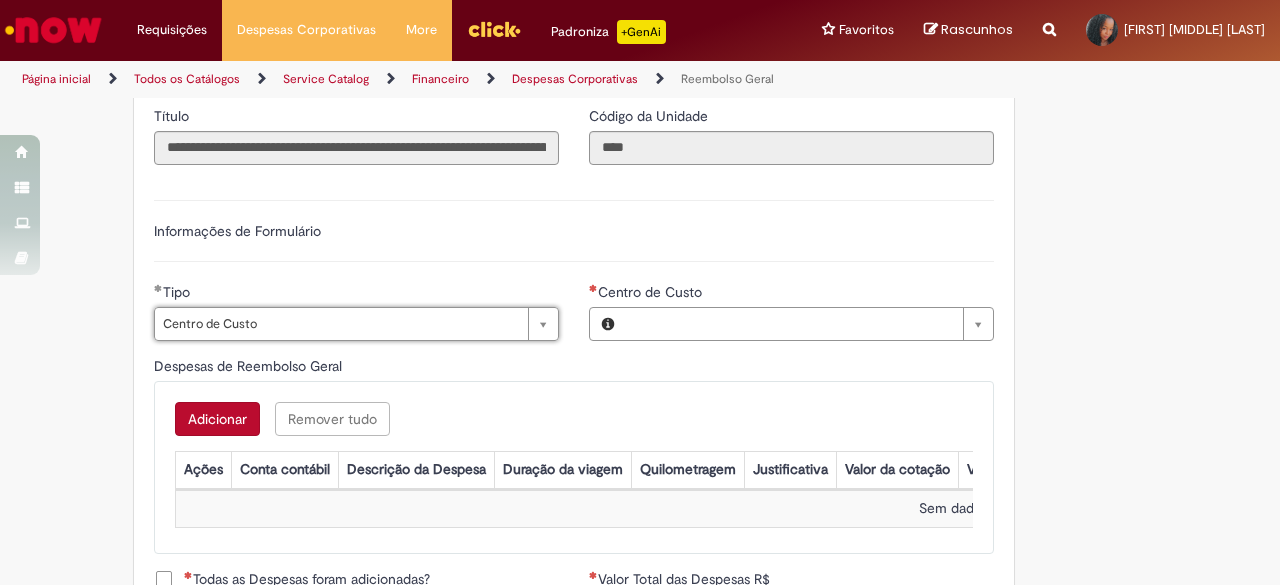 type on "**********" 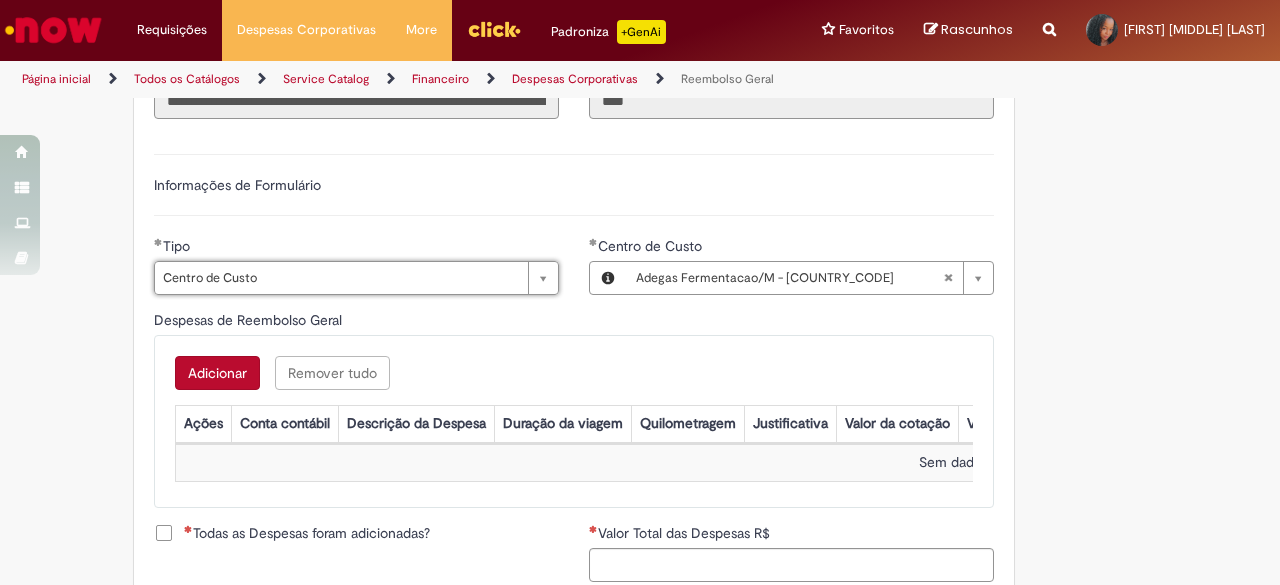 scroll, scrollTop: 663, scrollLeft: 0, axis: vertical 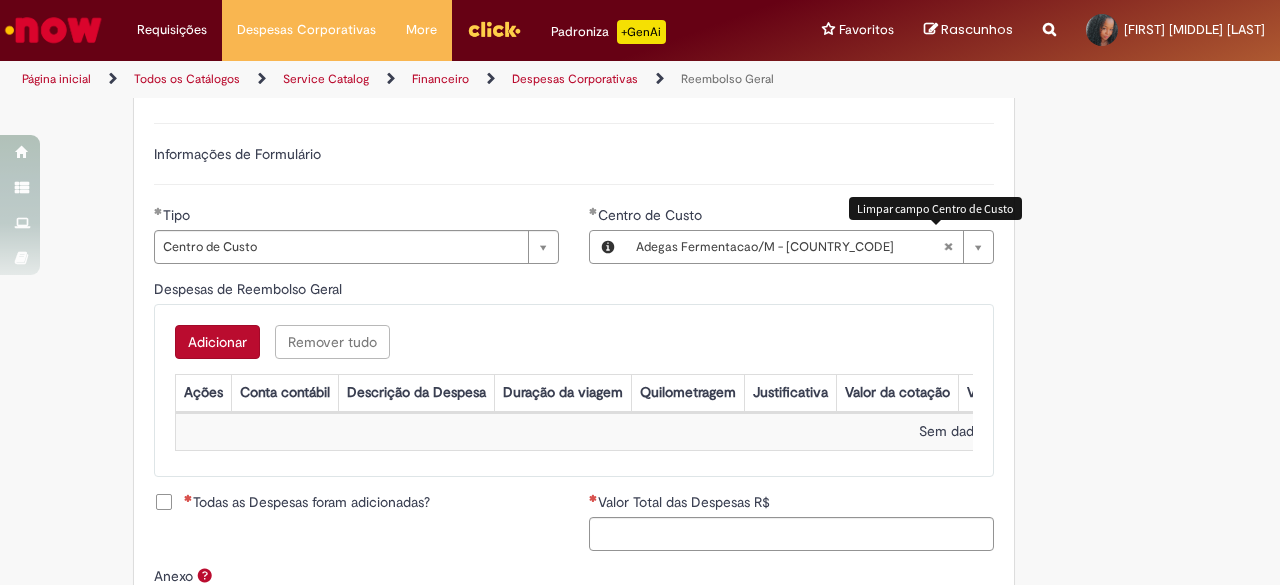 click at bounding box center [948, 247] 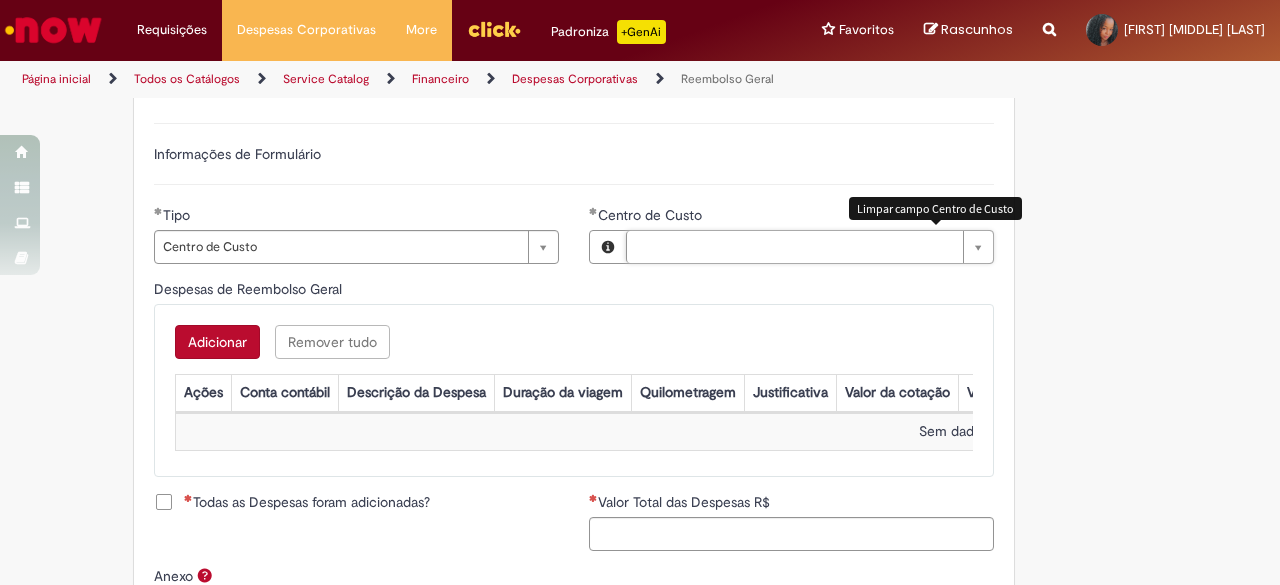type 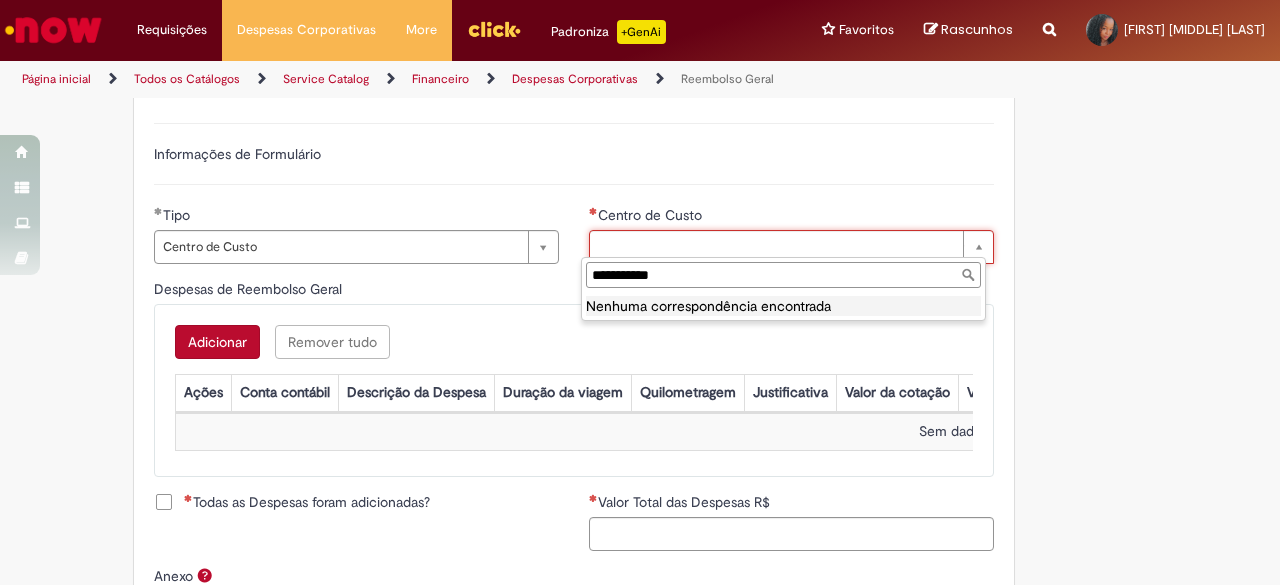 click on "**********" at bounding box center (783, 275) 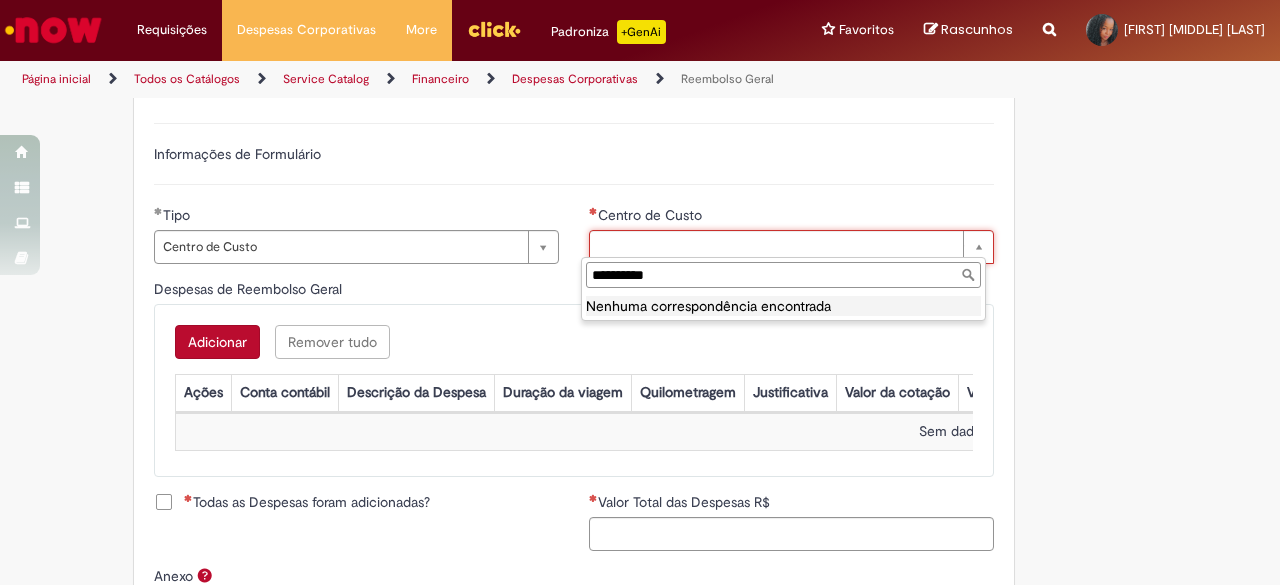 click on "**********" at bounding box center [783, 275] 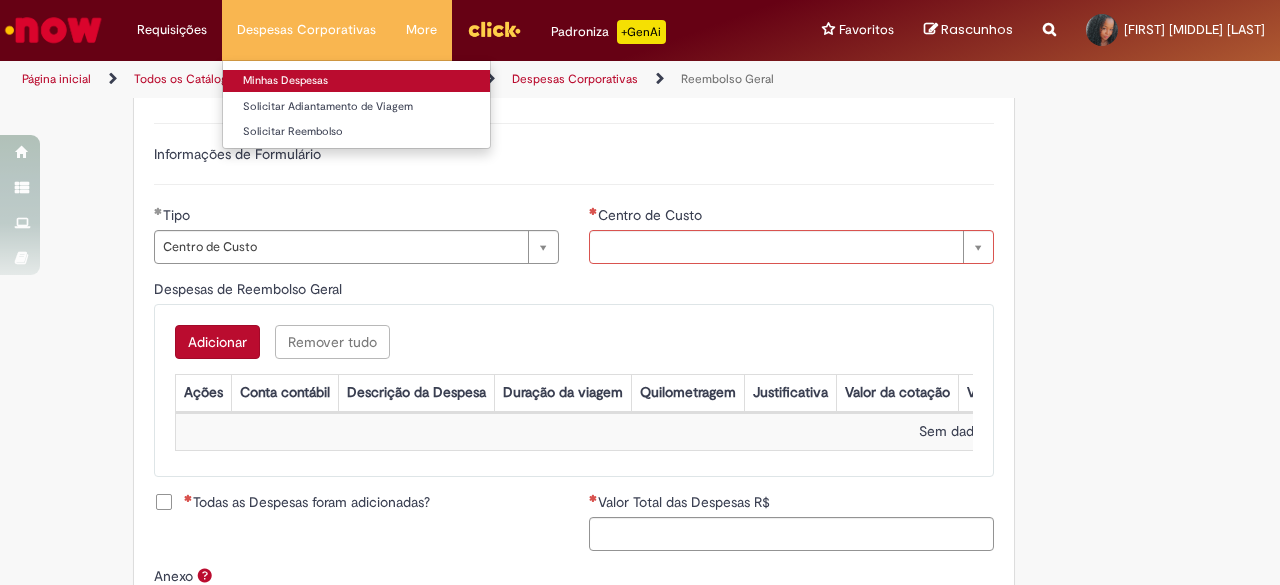 click on "Minhas Despesas" at bounding box center [356, 81] 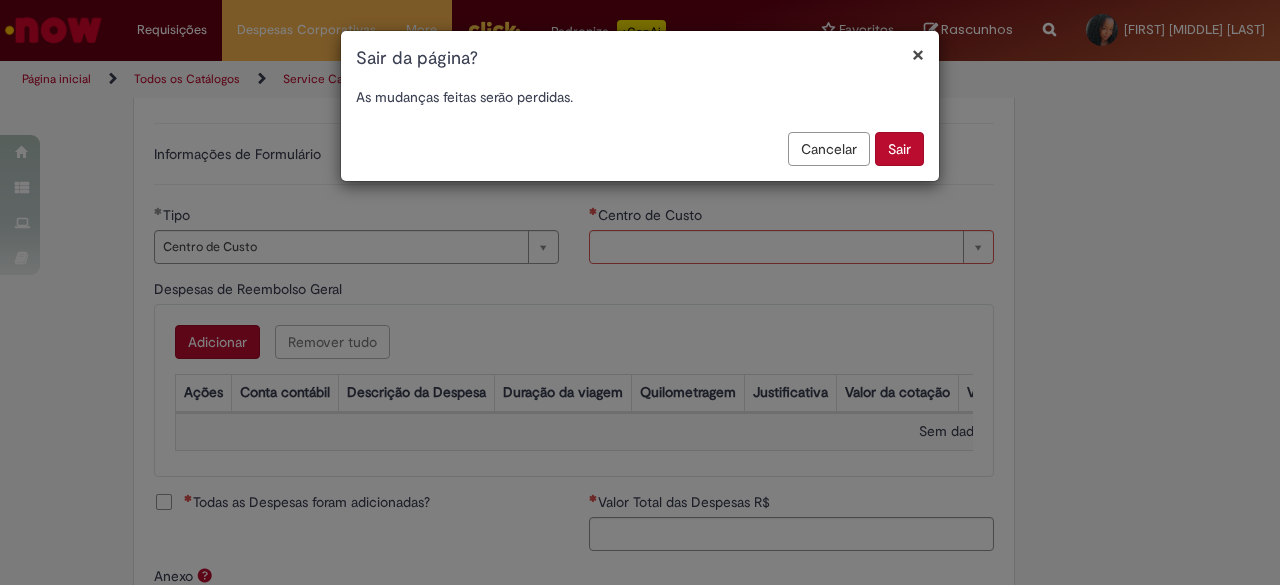 click on "Sair" at bounding box center [899, 149] 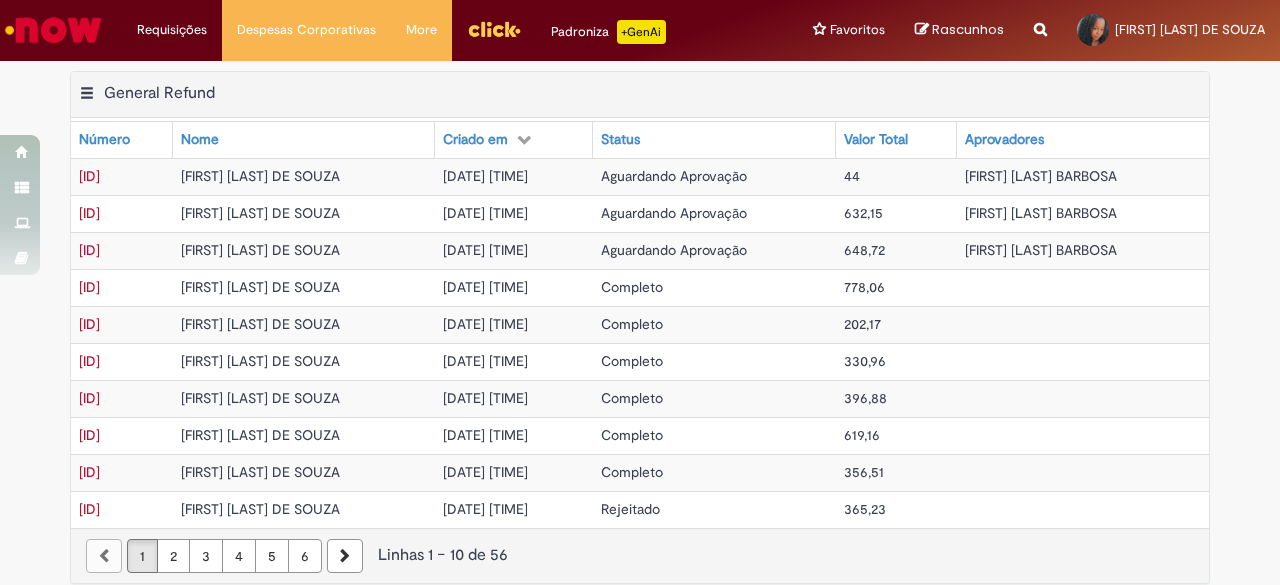 scroll, scrollTop: 0, scrollLeft: 0, axis: both 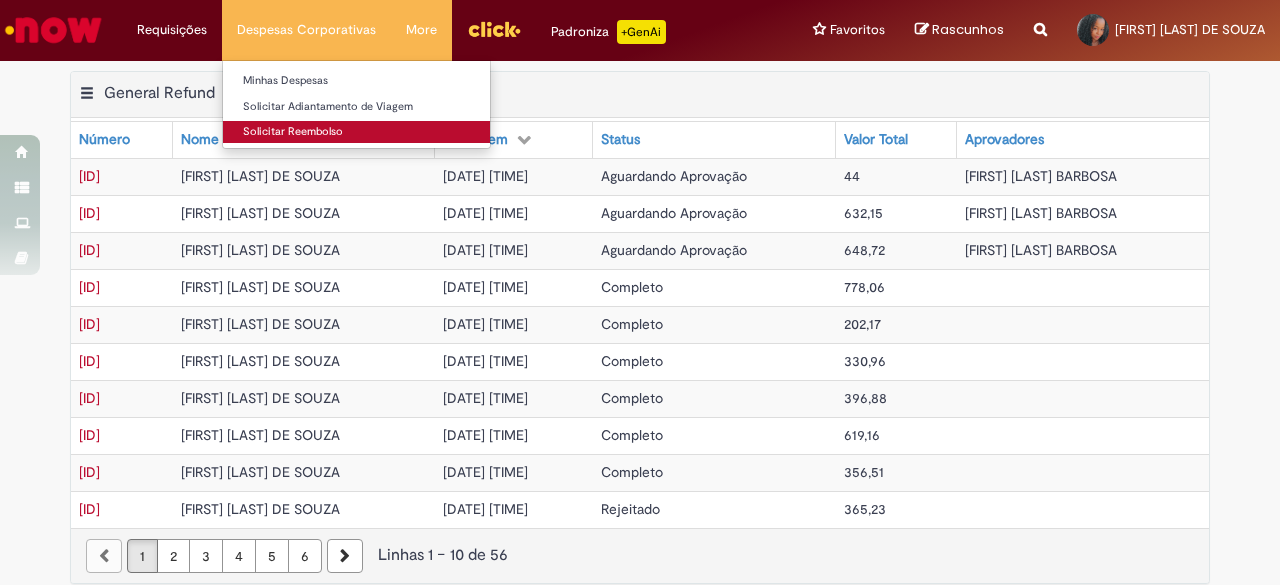 click on "Solicitar Reembolso" at bounding box center (356, 132) 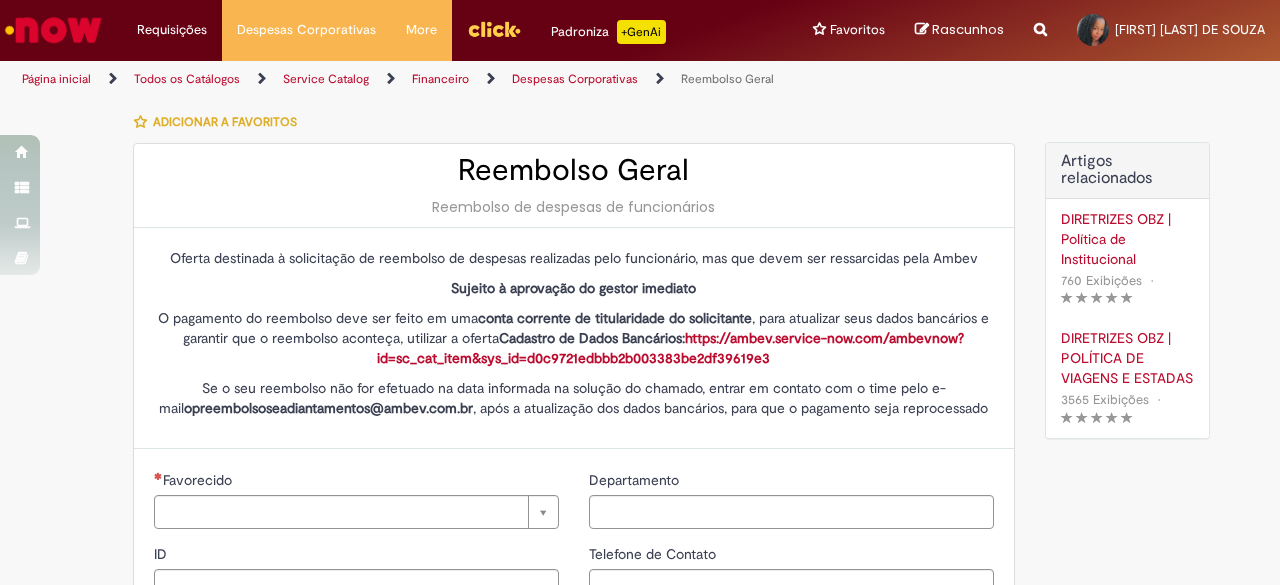 type on "********" 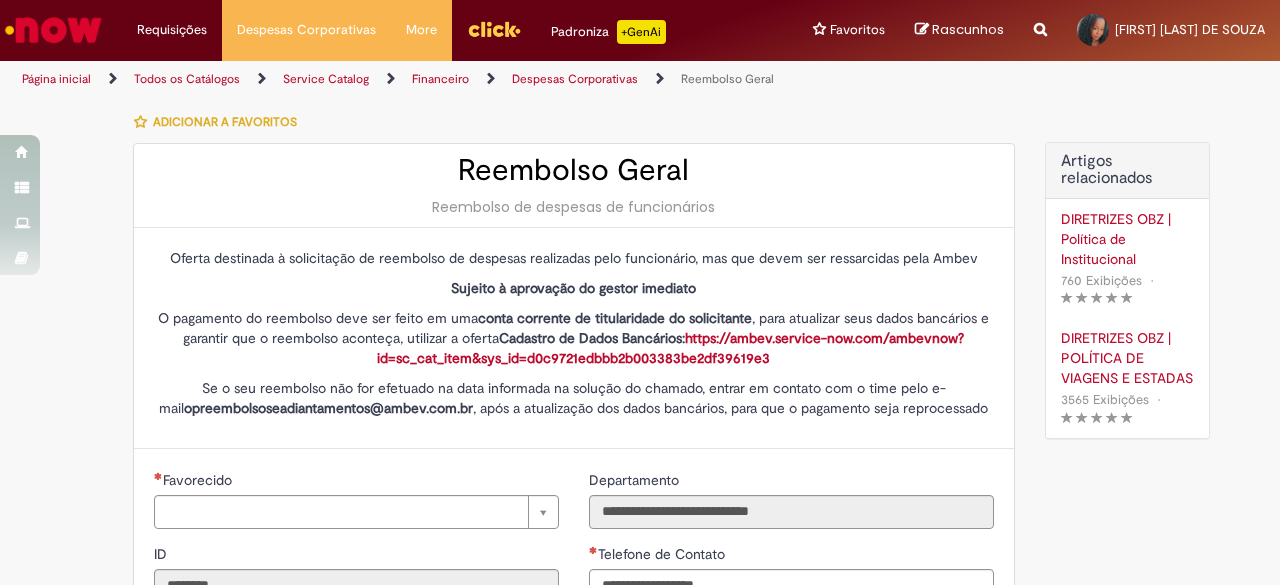 type on "**********" 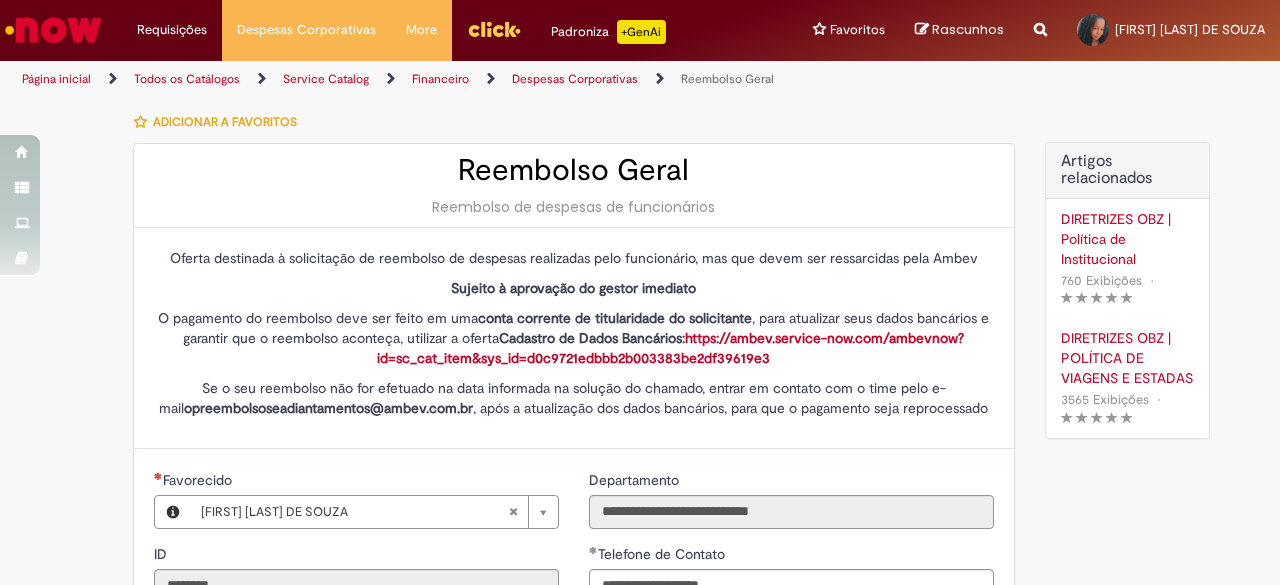type on "**********" 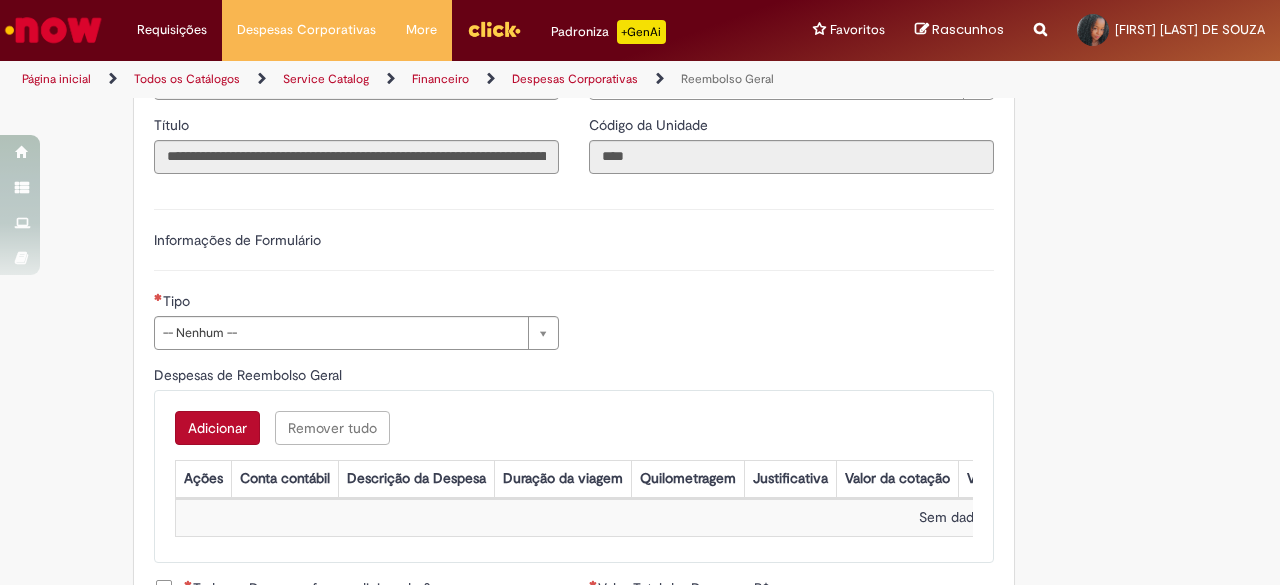 scroll, scrollTop: 592, scrollLeft: 0, axis: vertical 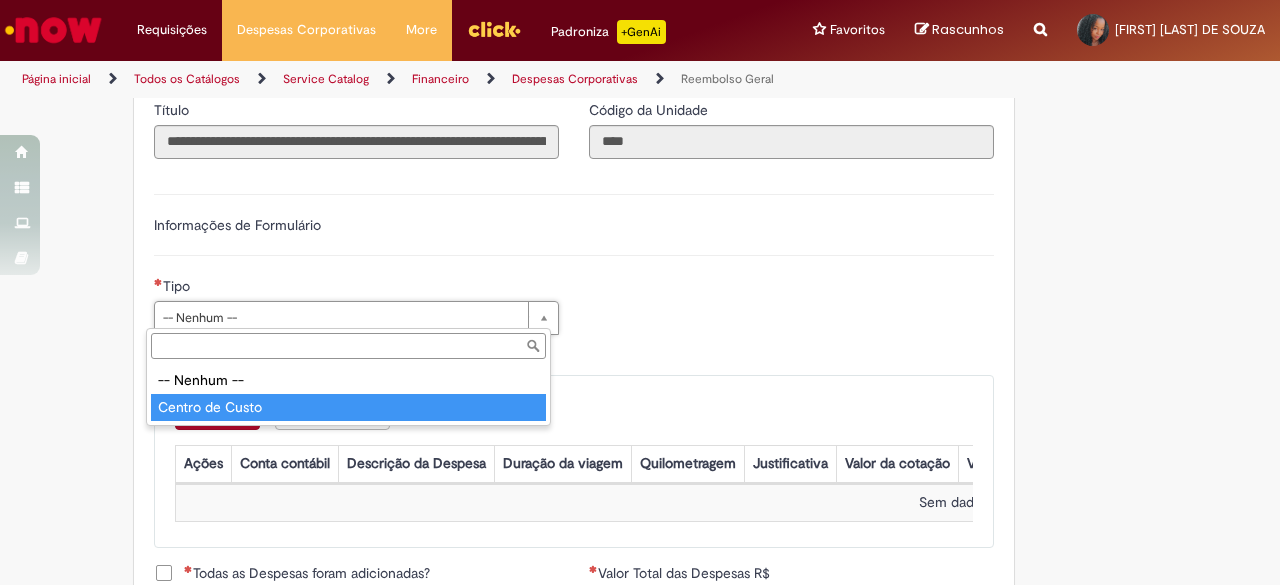 type on "**********" 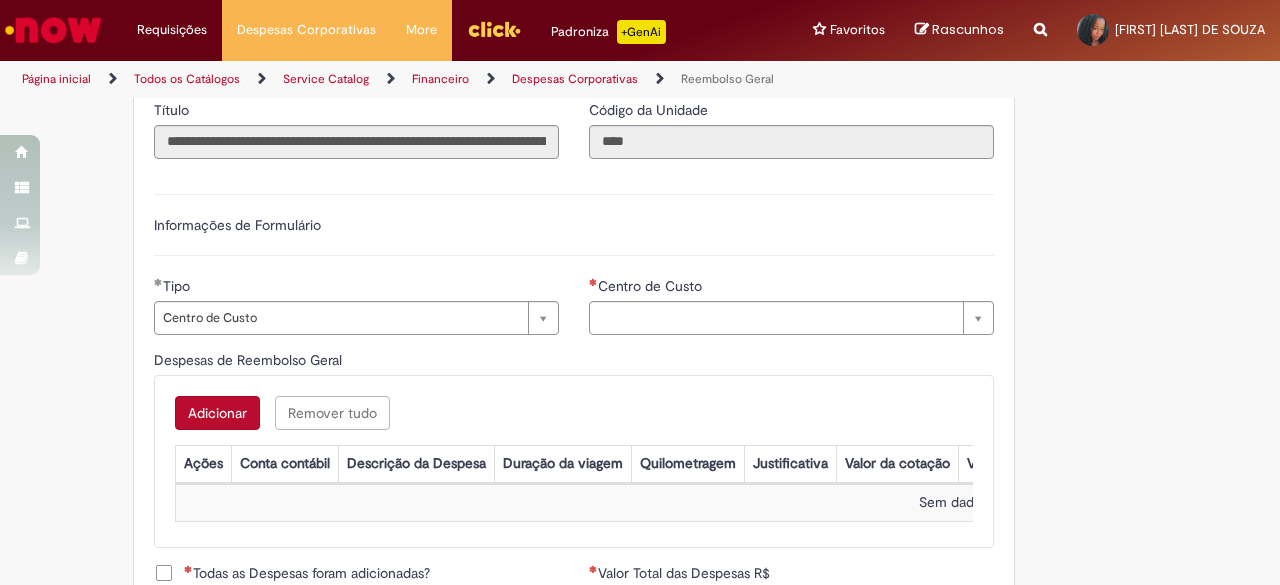 click on "Adicionar Remover tudo" at bounding box center [574, 413] 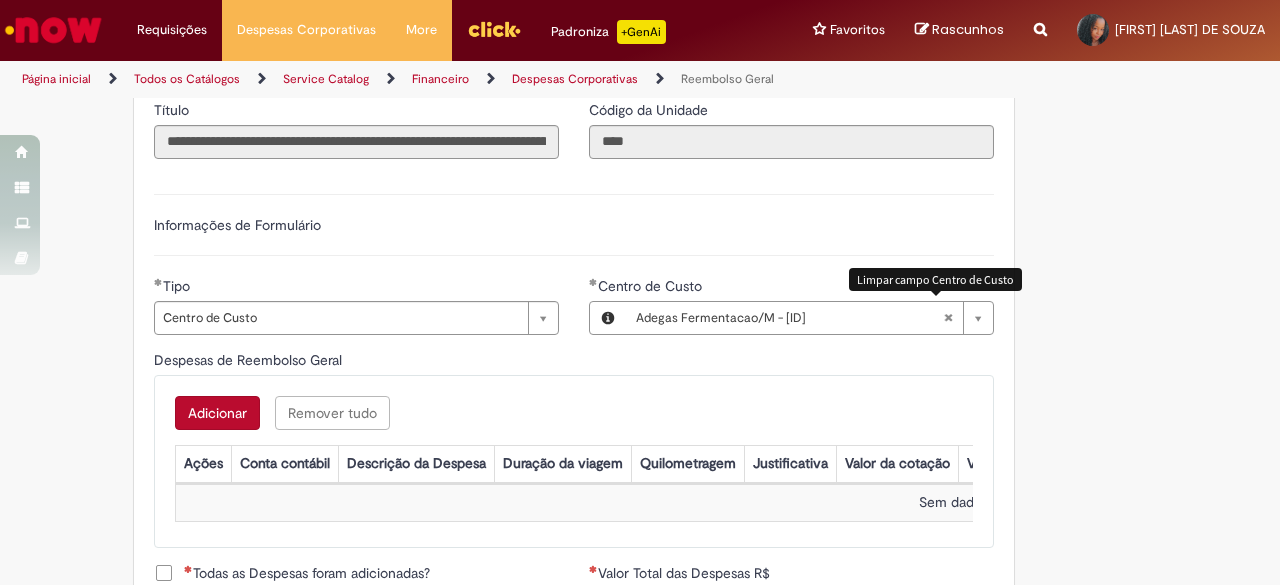 click at bounding box center (948, 318) 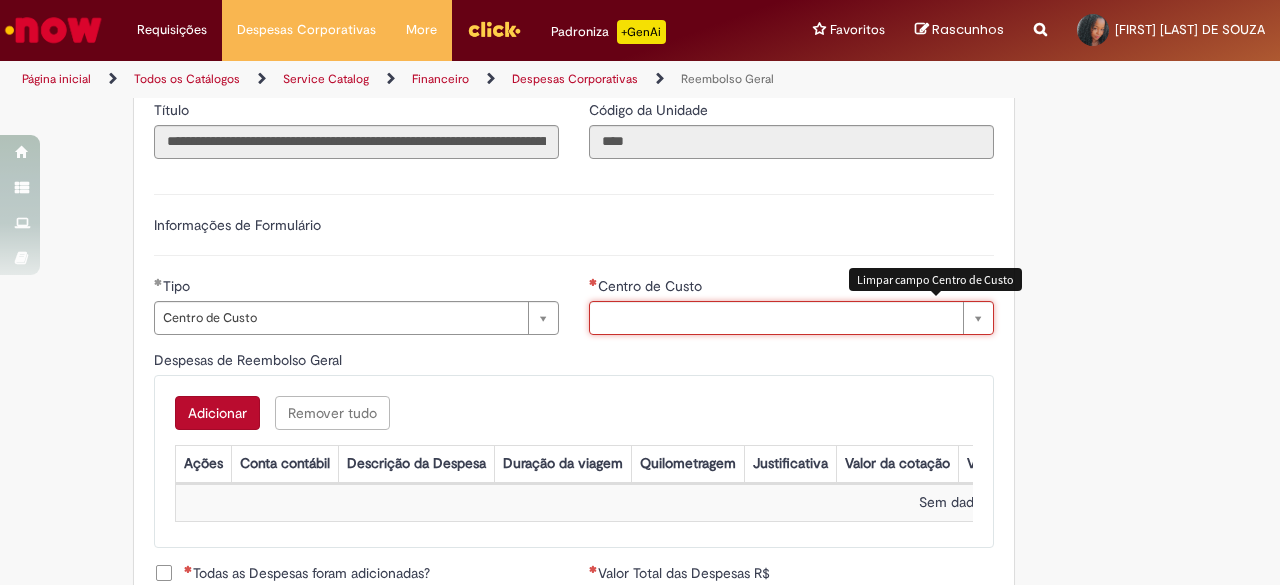 scroll, scrollTop: 0, scrollLeft: 0, axis: both 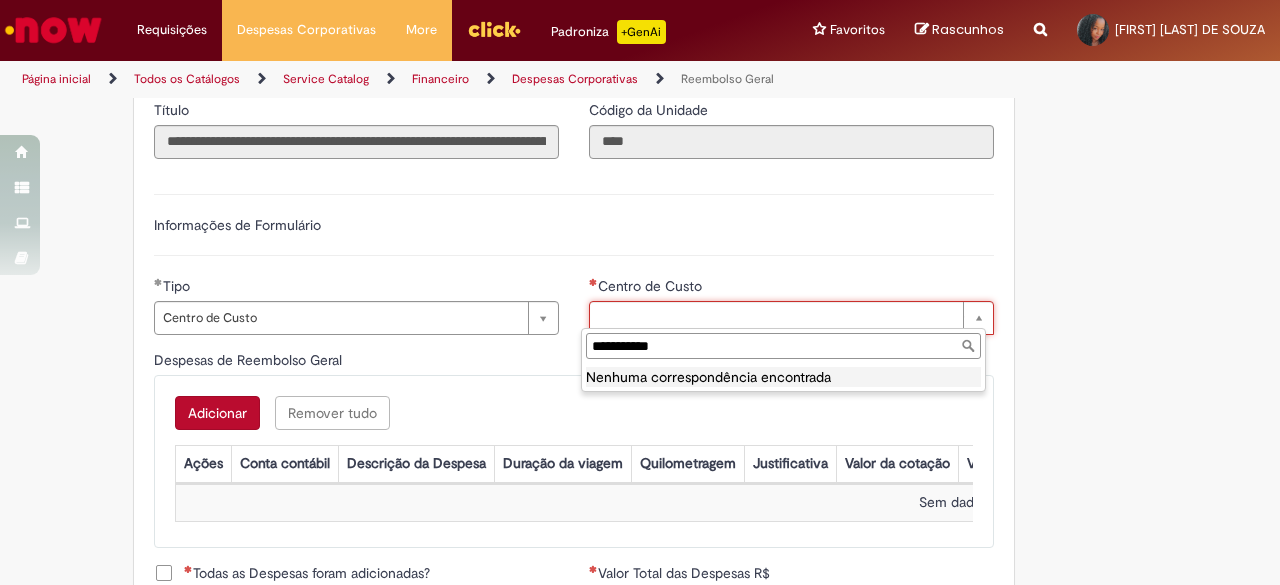 click on "**********" at bounding box center (783, 346) 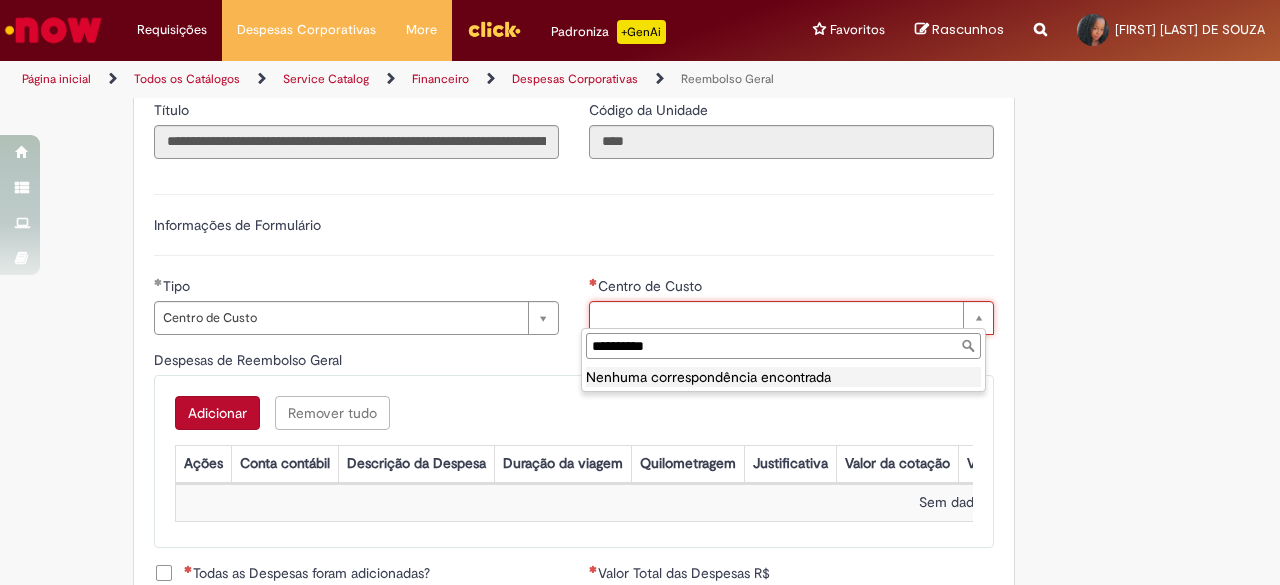 click on "**********" at bounding box center (783, 346) 